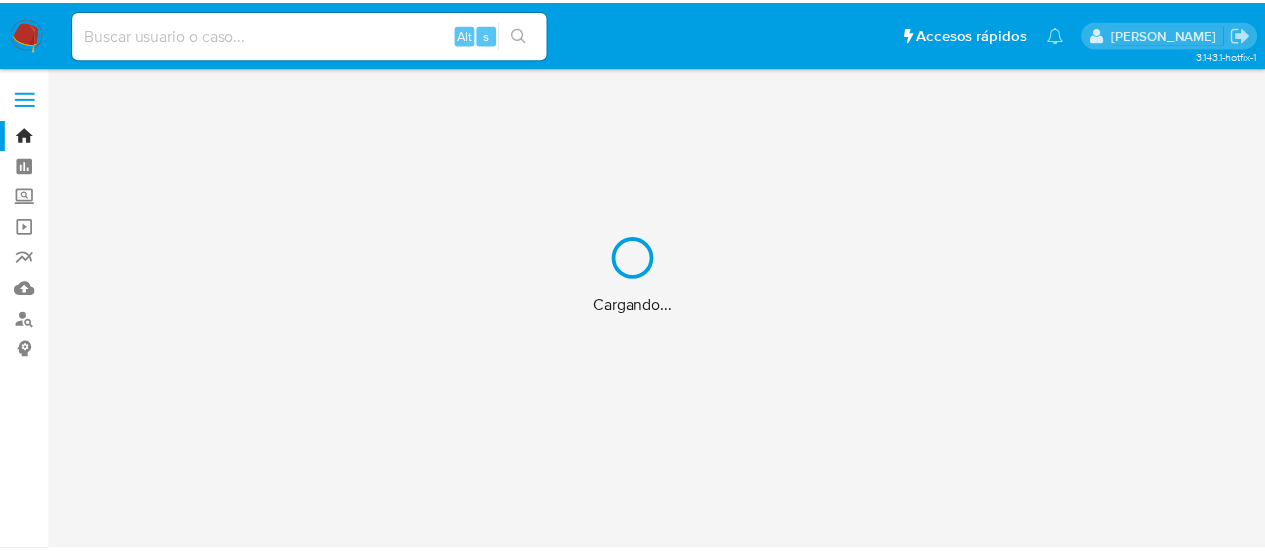 scroll, scrollTop: 0, scrollLeft: 0, axis: both 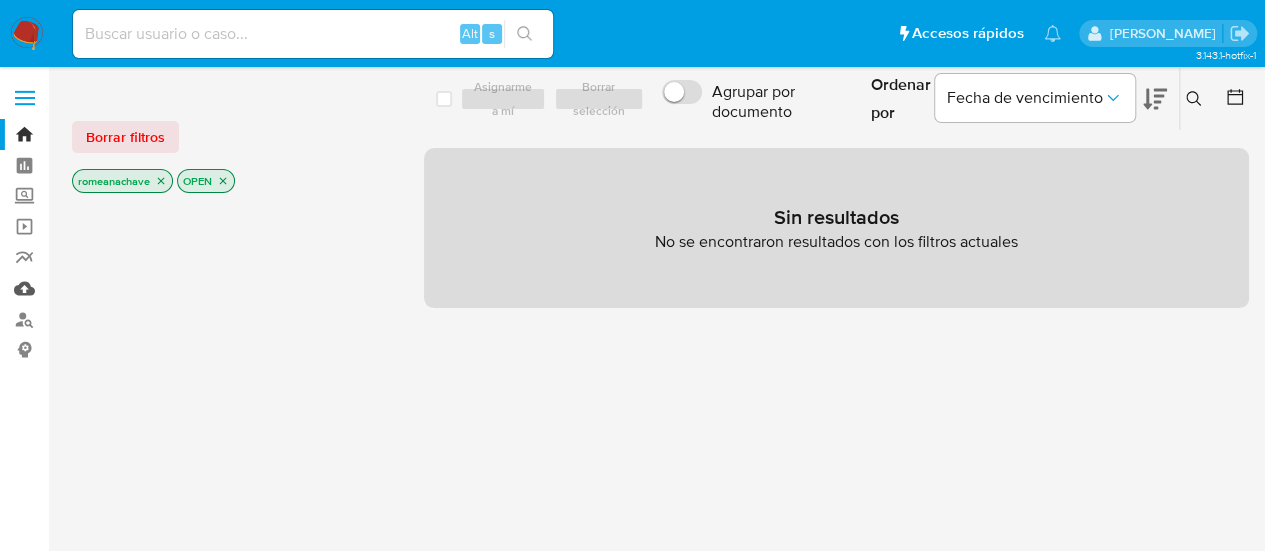 click on "Mulan" at bounding box center (119, 288) 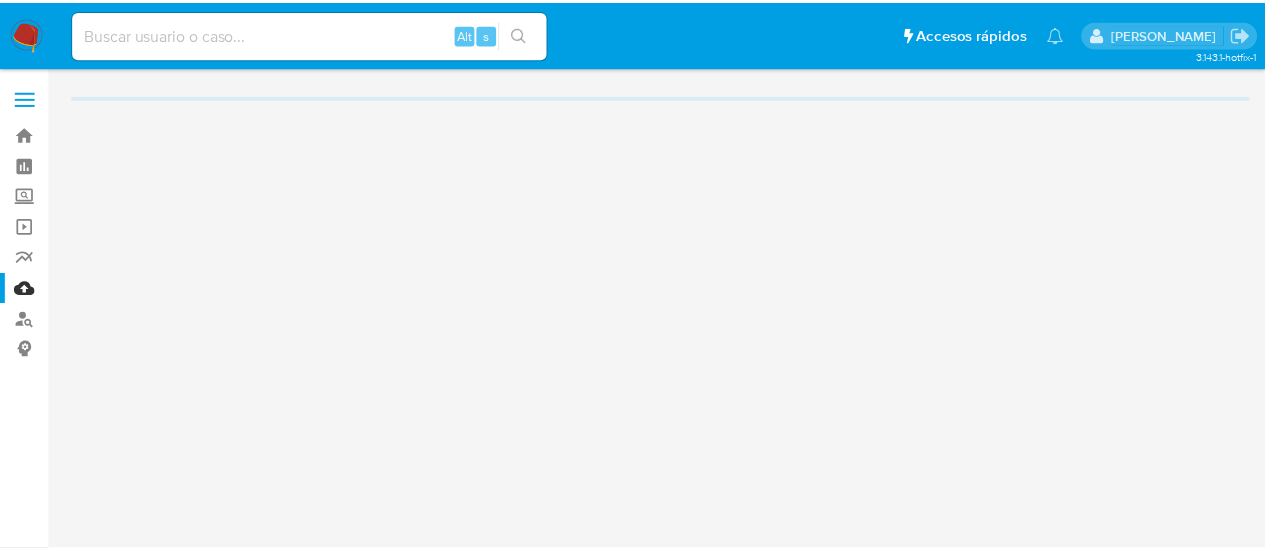 scroll, scrollTop: 0, scrollLeft: 0, axis: both 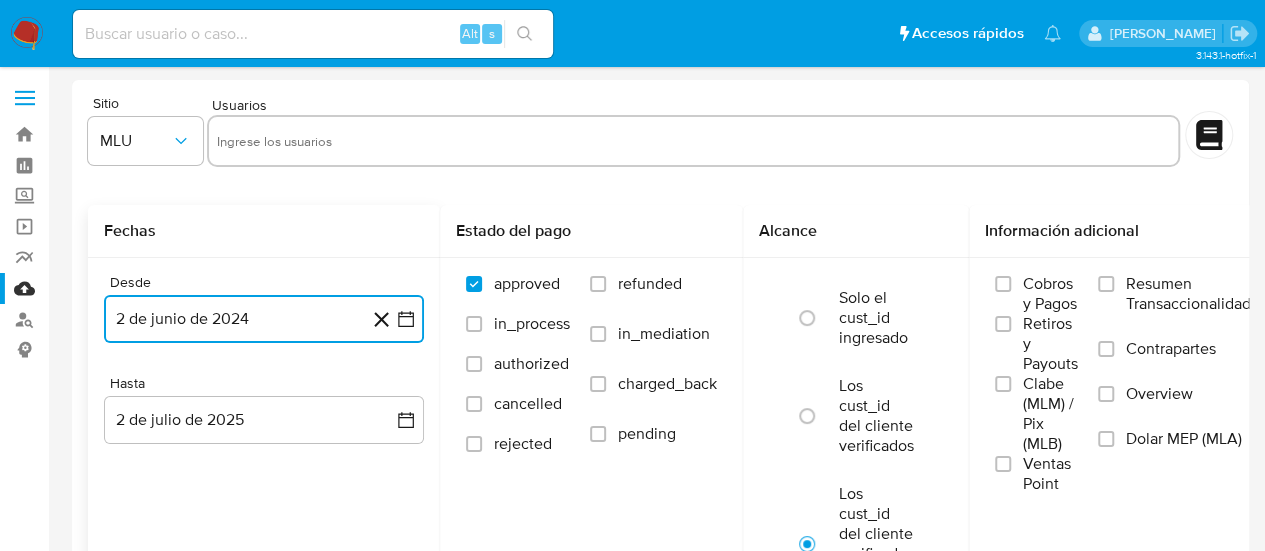 click 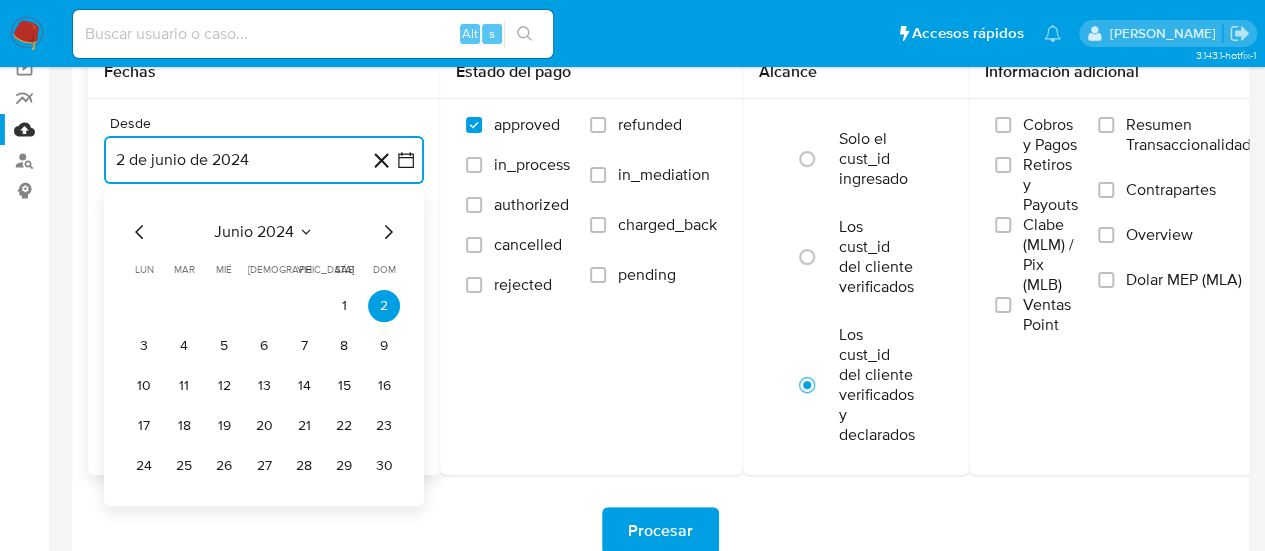 scroll, scrollTop: 193, scrollLeft: 0, axis: vertical 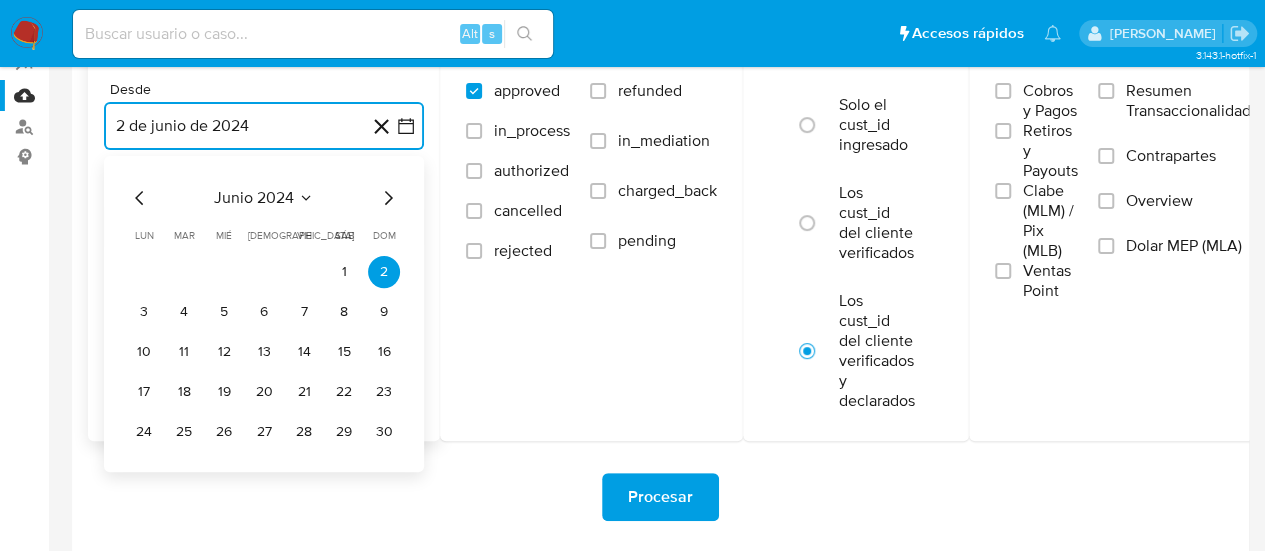 click 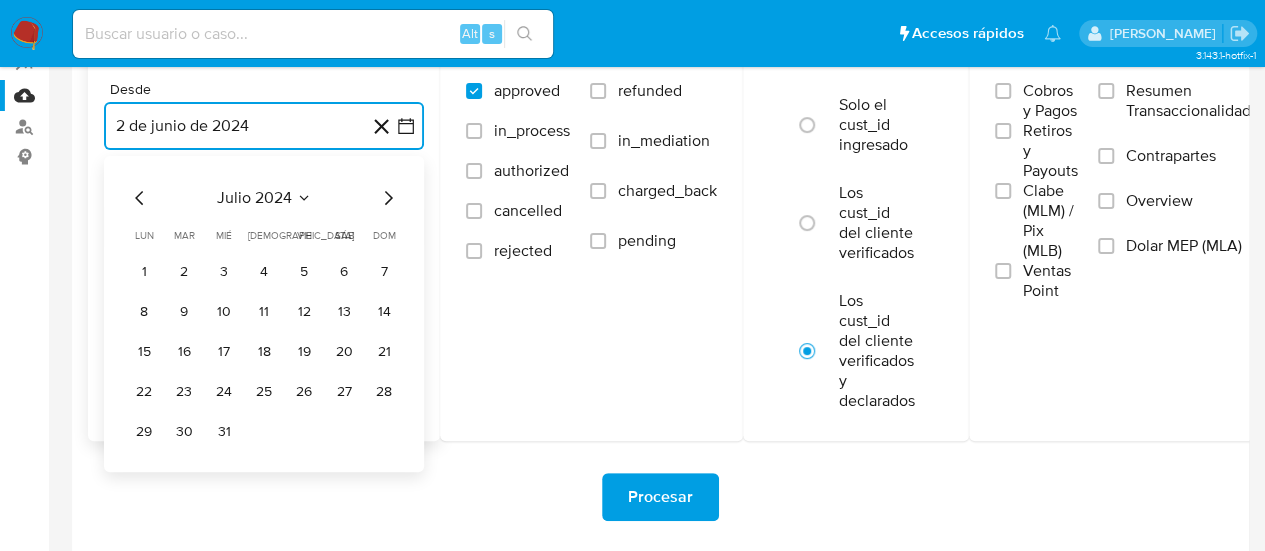 click 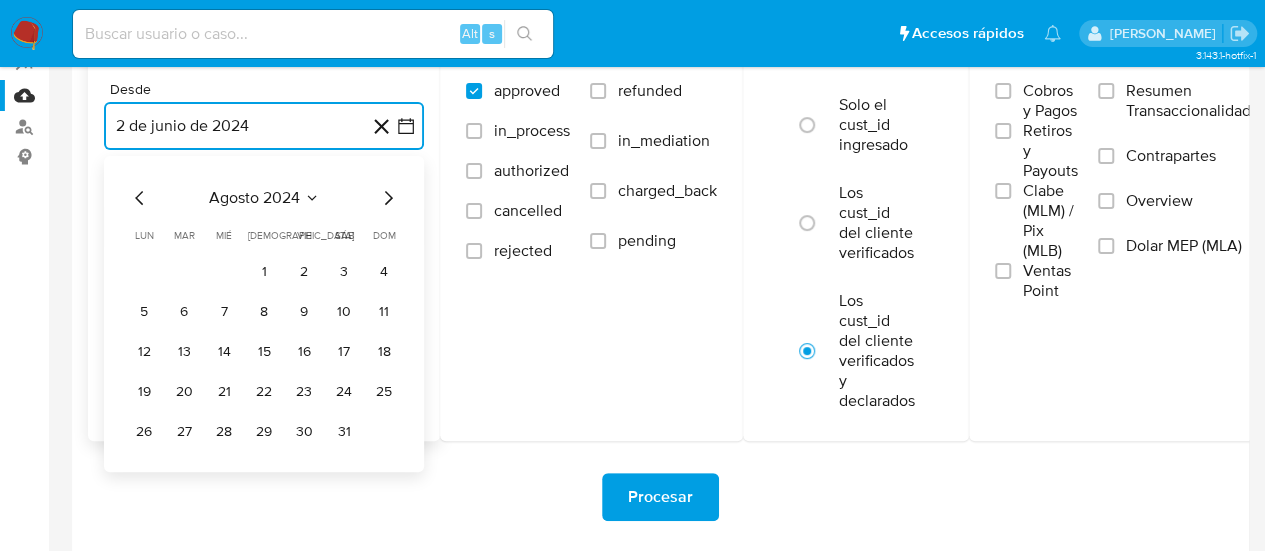 click 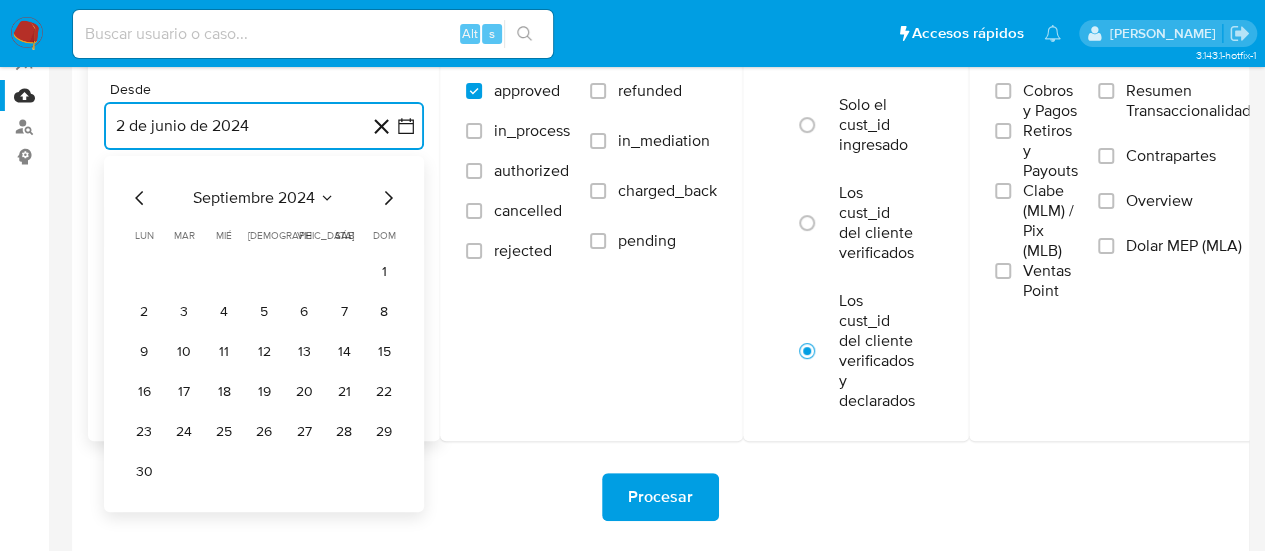 click 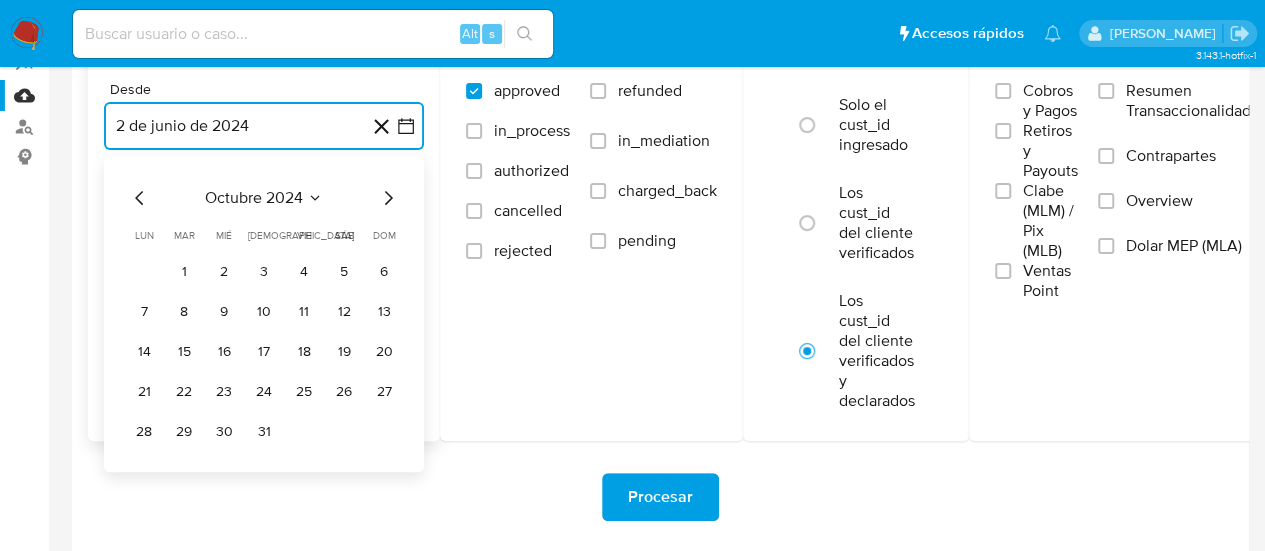 click 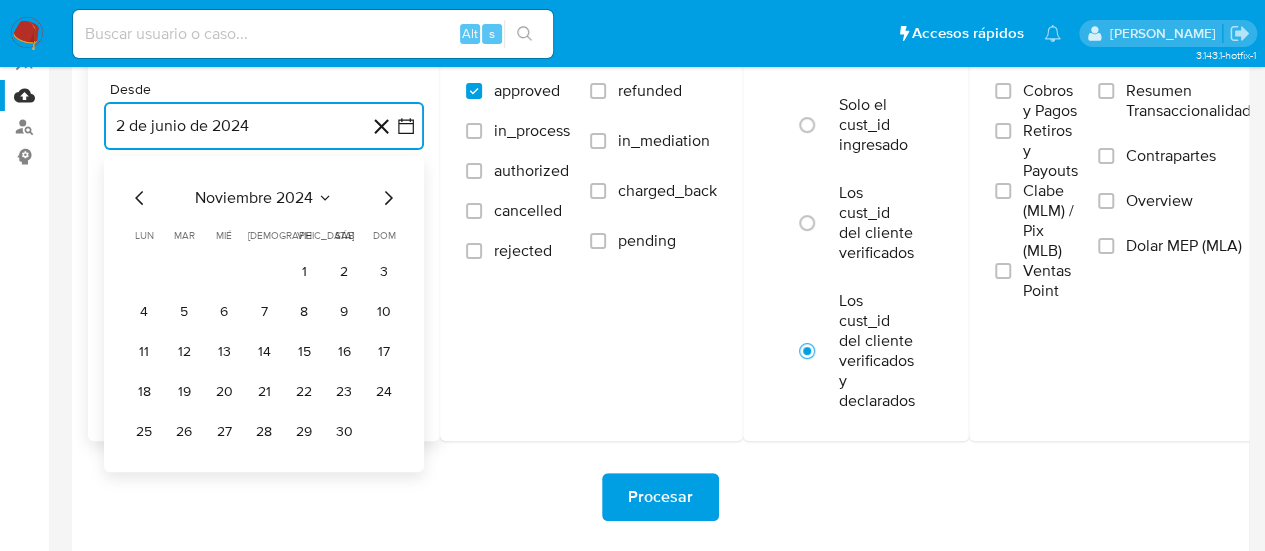 click 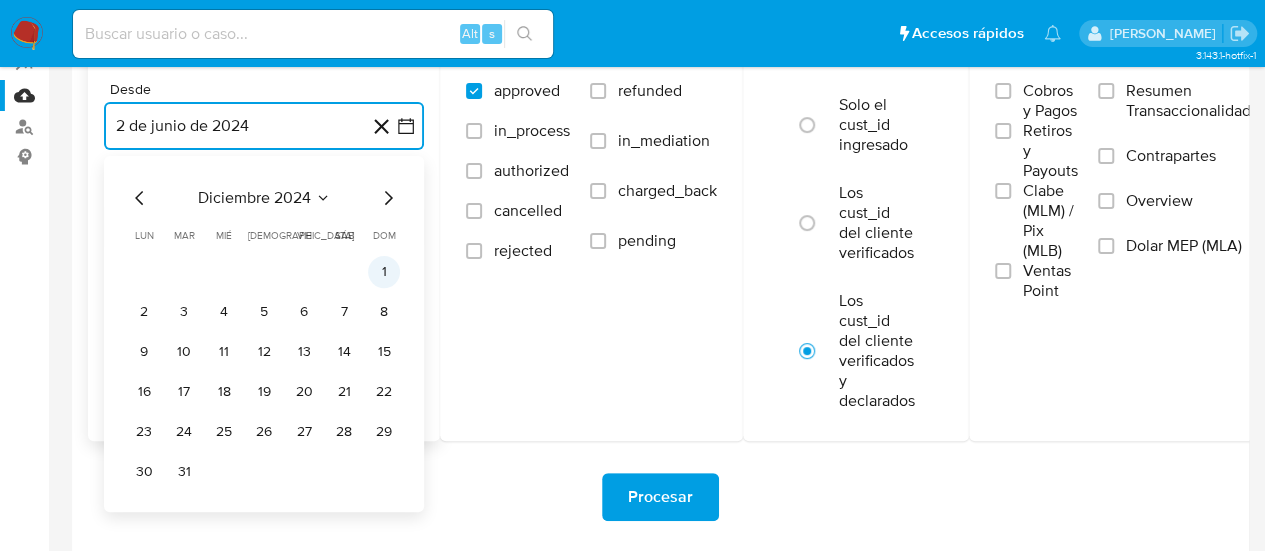 click on "1" at bounding box center (384, 272) 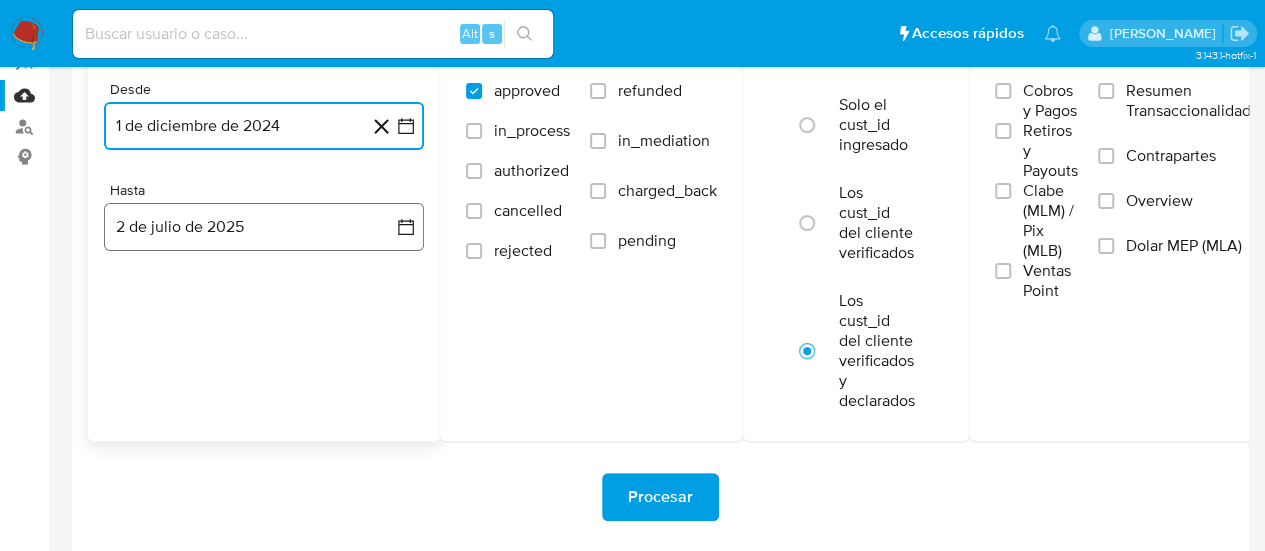 click 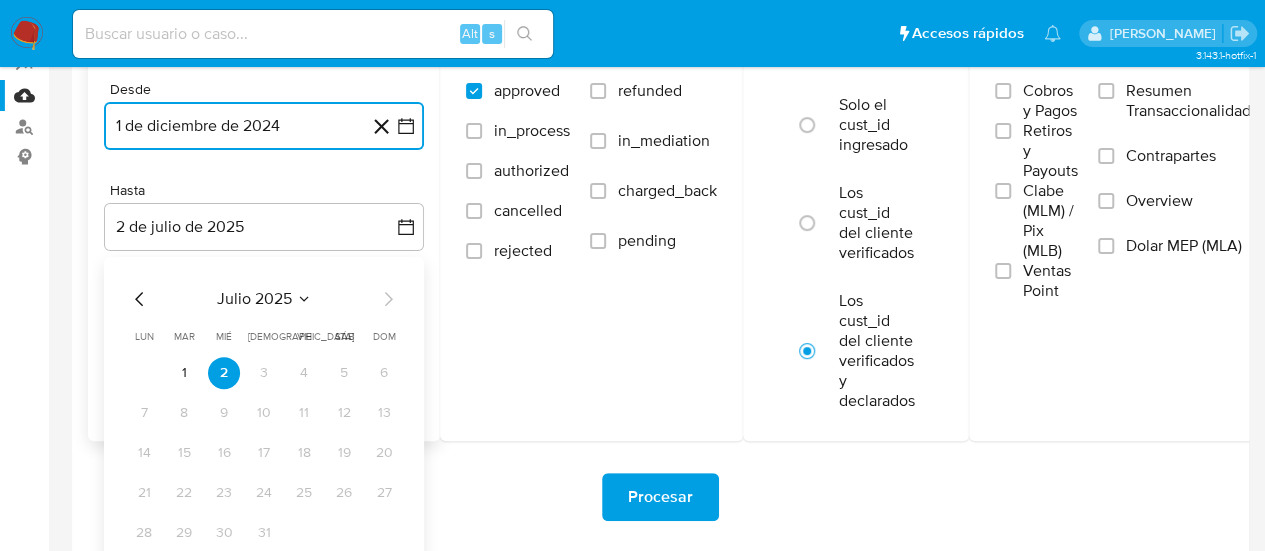 scroll, scrollTop: 325, scrollLeft: 0, axis: vertical 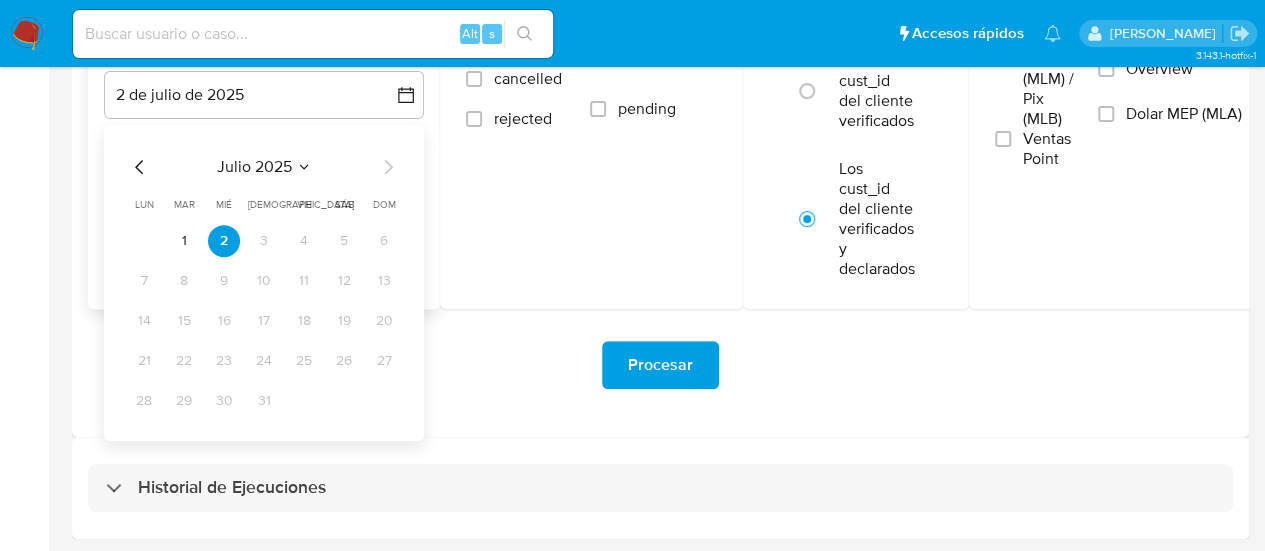 click 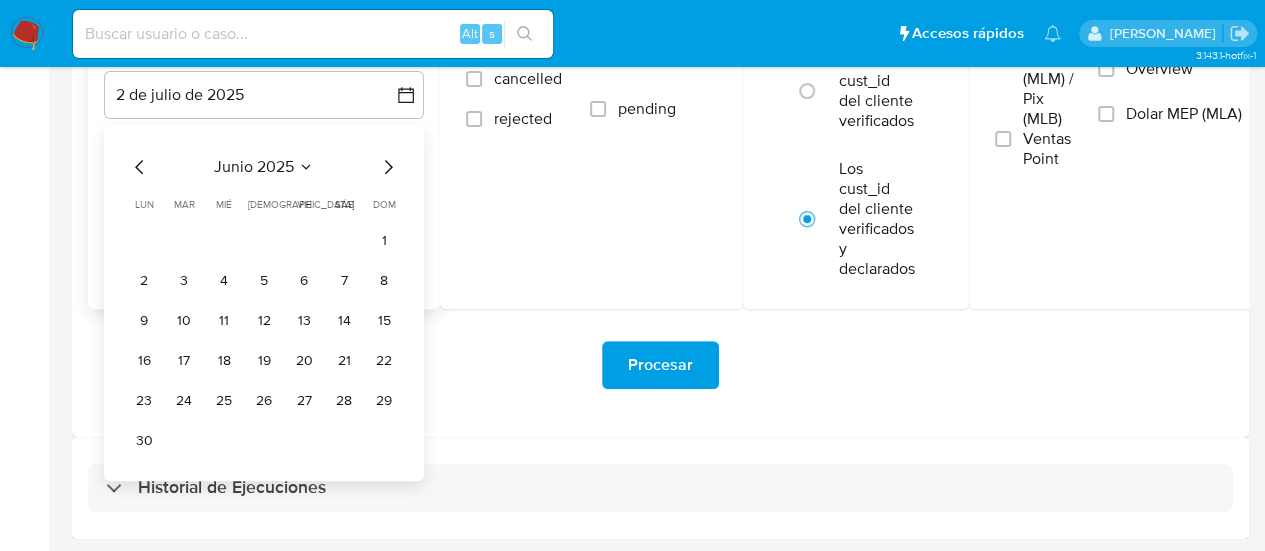 click 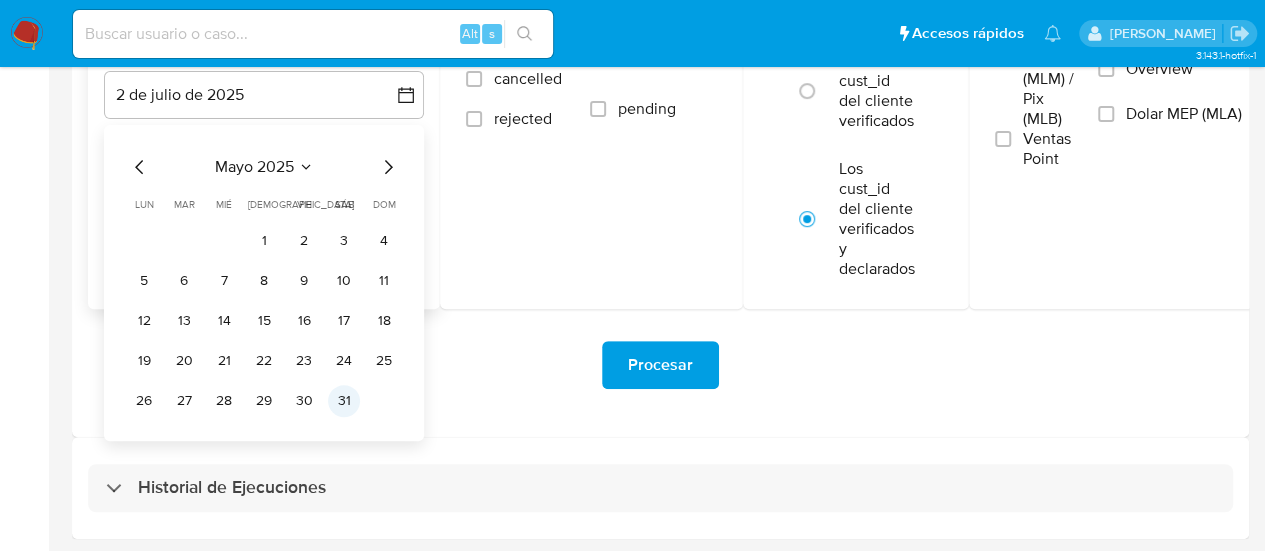 click on "31" at bounding box center [344, 401] 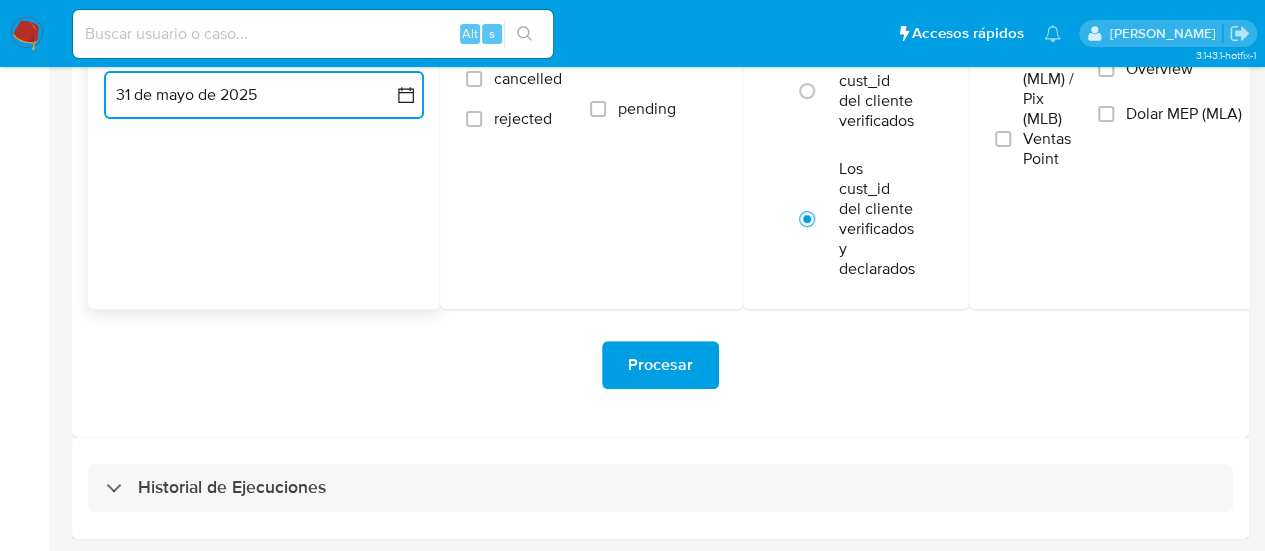 type 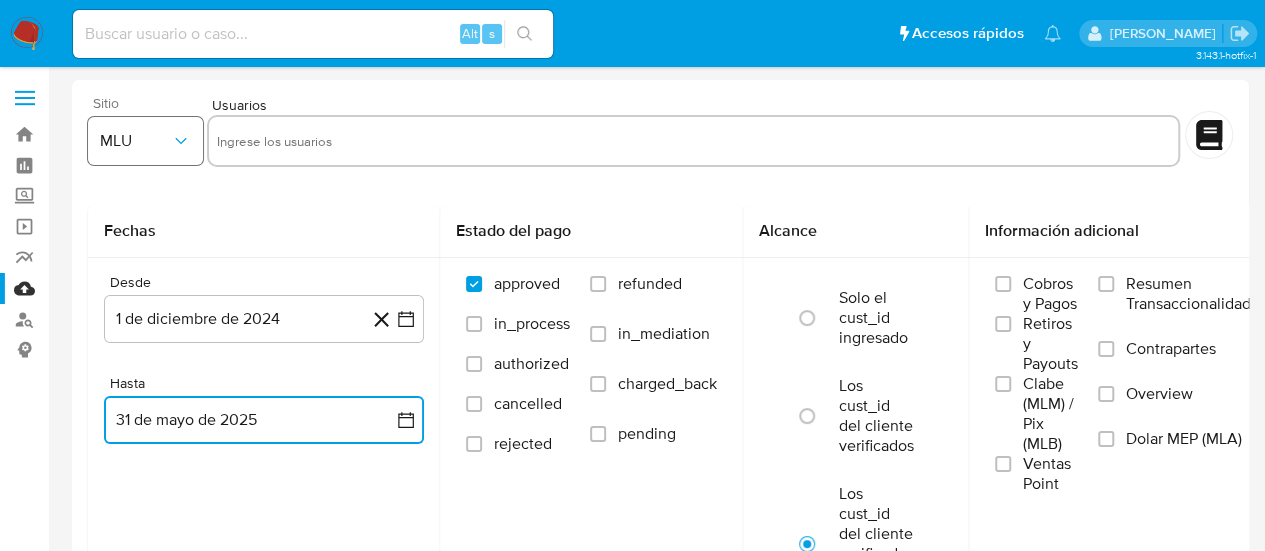 click 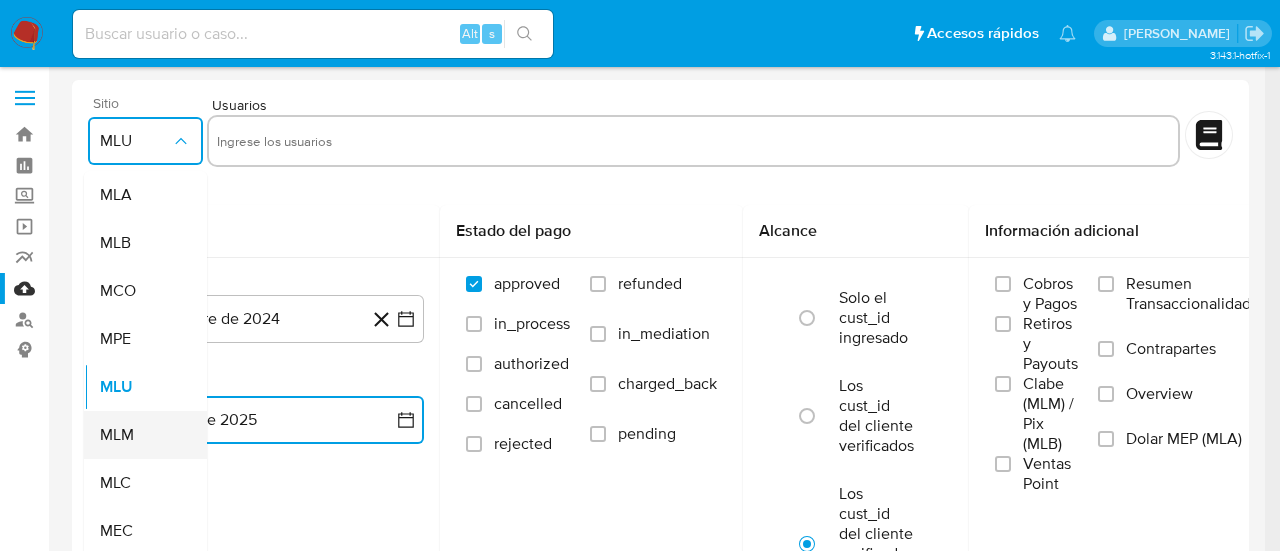 click on "MLM" at bounding box center [117, 435] 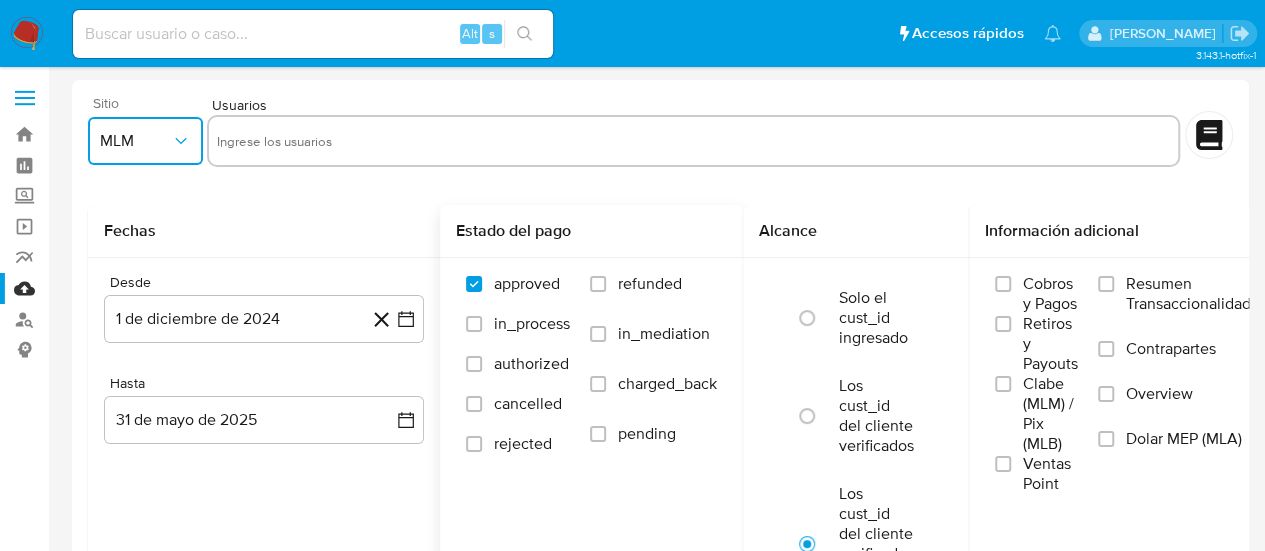 scroll, scrollTop: 22, scrollLeft: 0, axis: vertical 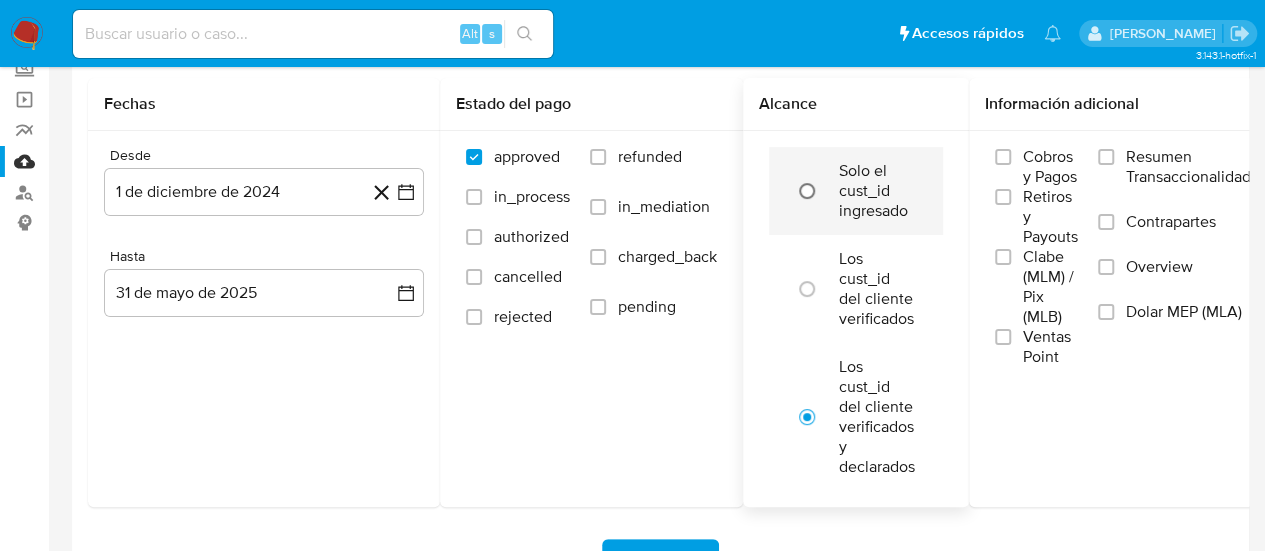 click at bounding box center (807, 191) 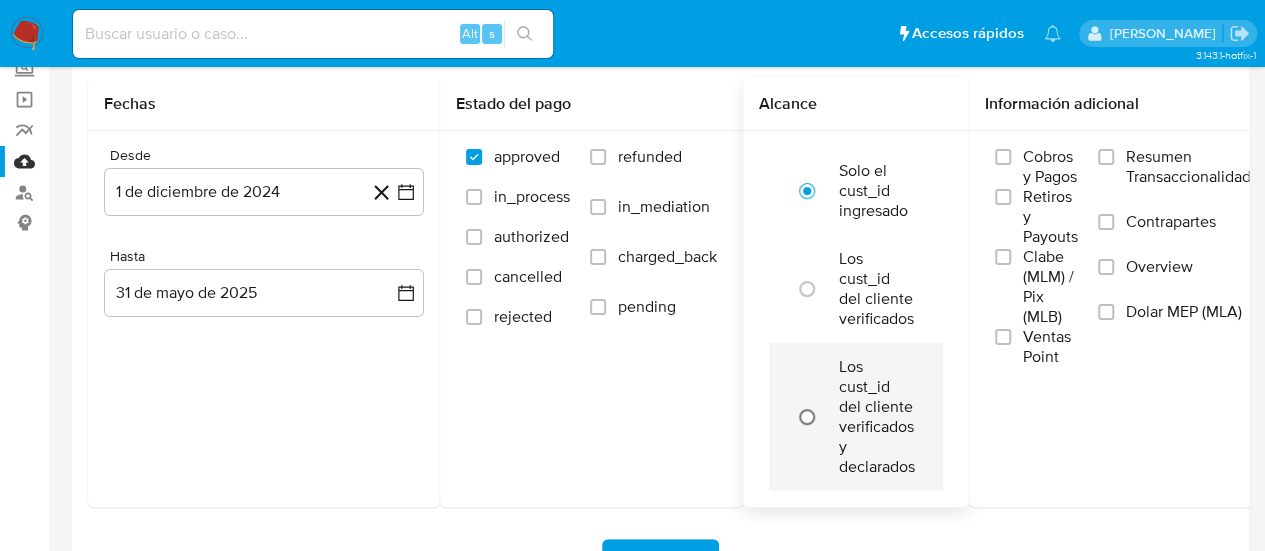click at bounding box center (807, 417) 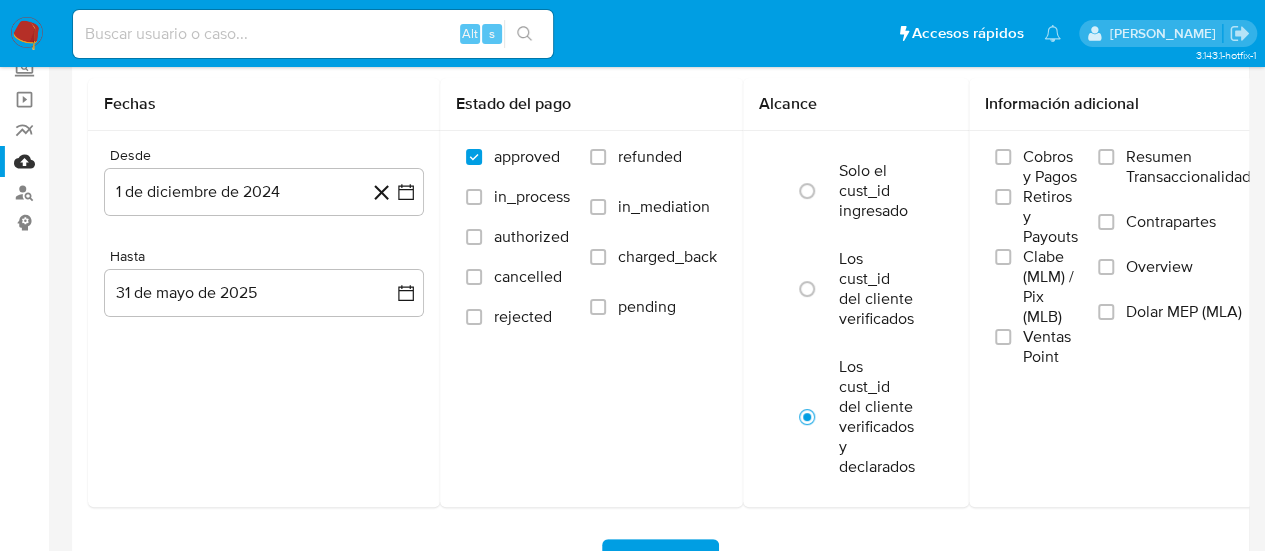 click on "Pausado Ver notificaciones Alt s Accesos rápidos   Presiona las siguientes teclas para acceder a algunas de las funciones Buscar caso o usuario Alt s Volver al home Alt h" at bounding box center [567, 33] 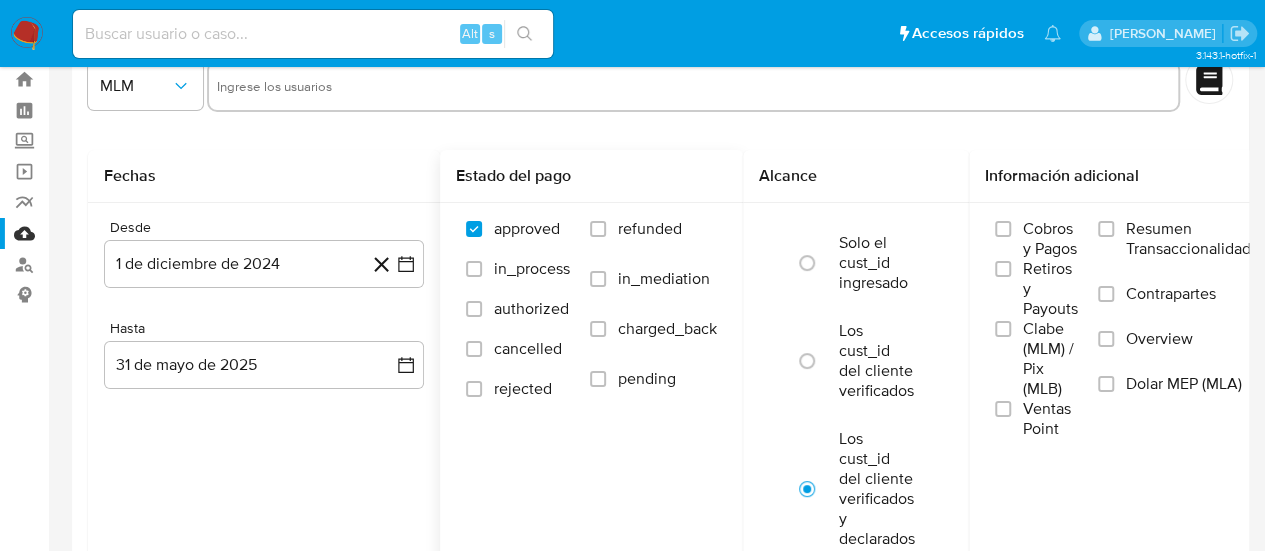 scroll, scrollTop: 0, scrollLeft: 0, axis: both 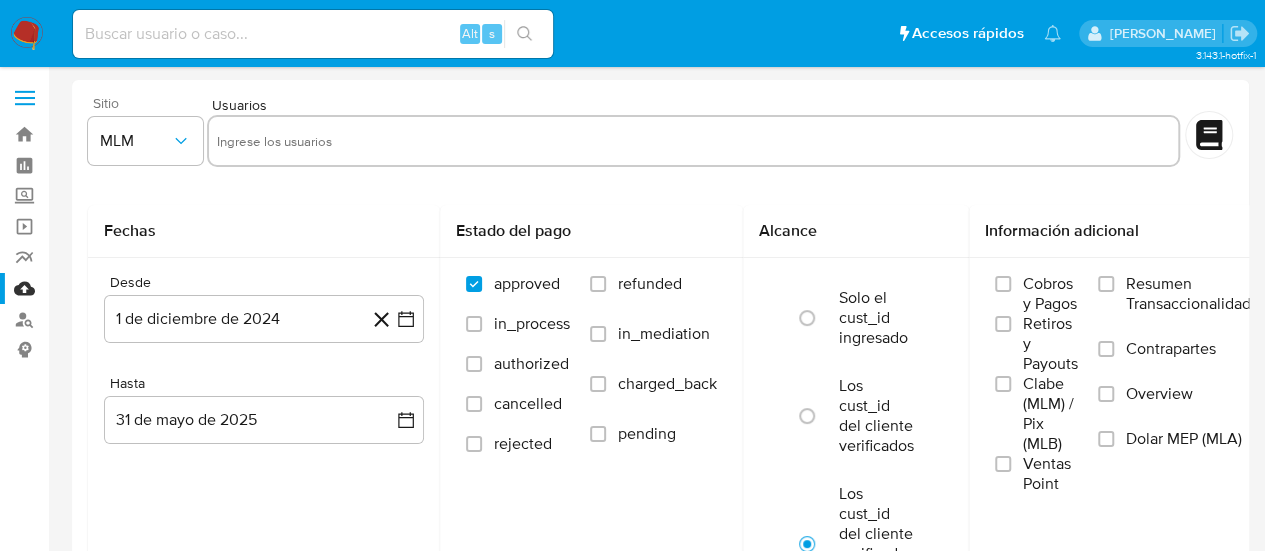 click at bounding box center [693, 141] 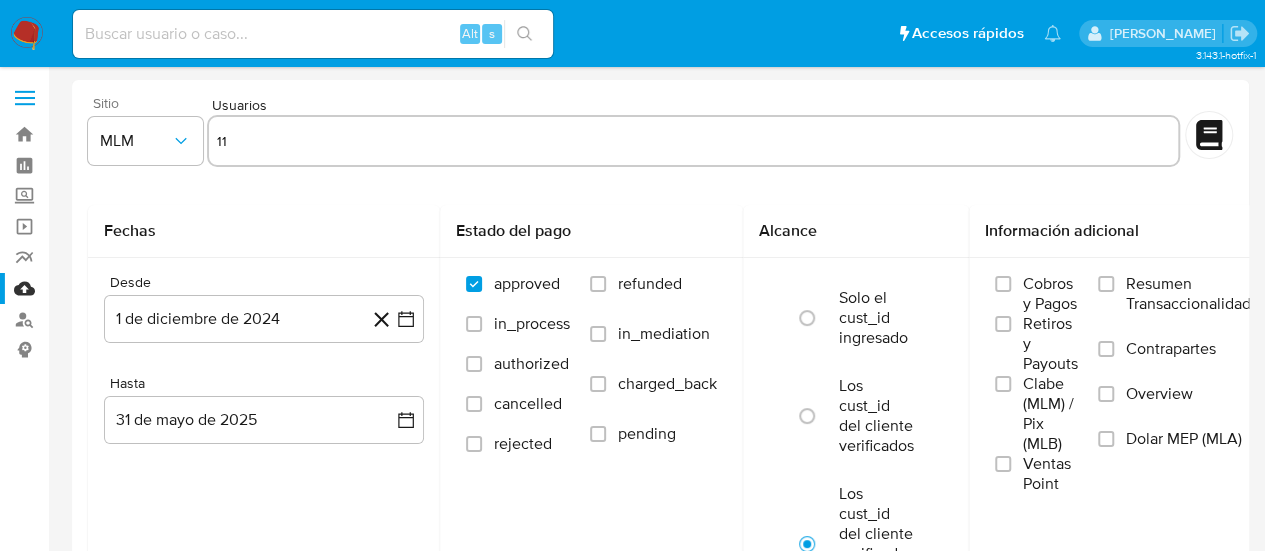 type on "1" 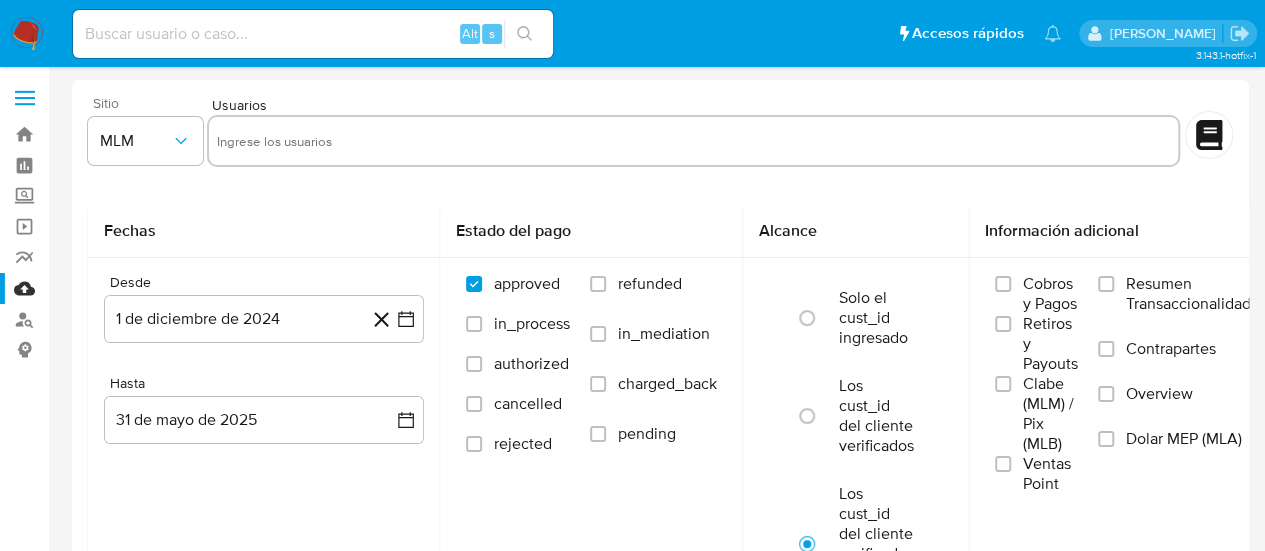 paste on "1337670899" 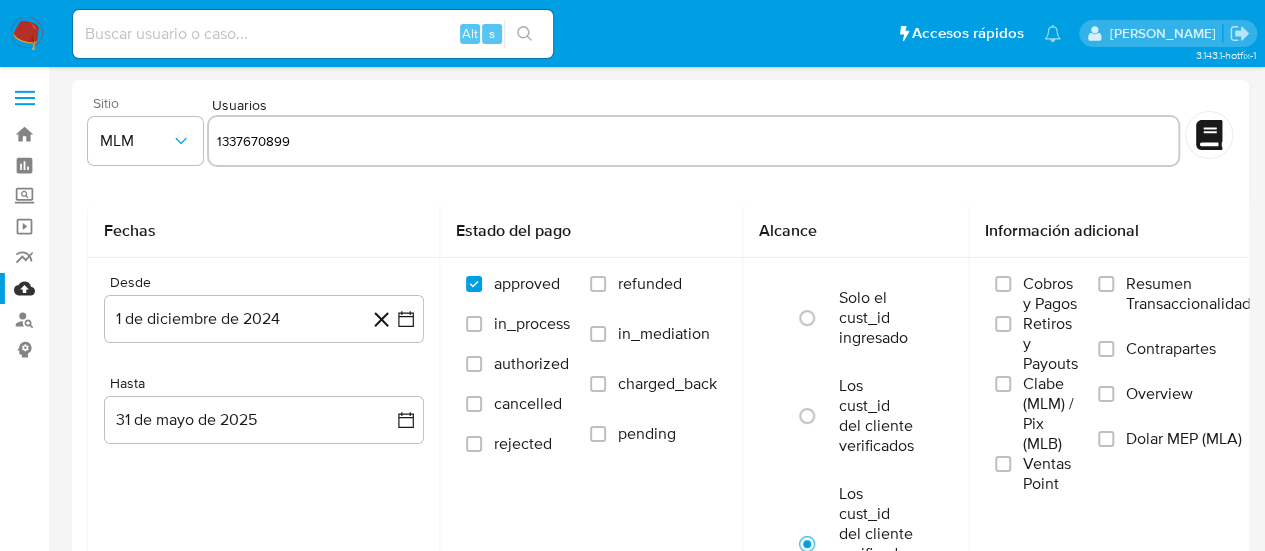 type on "1337670899" 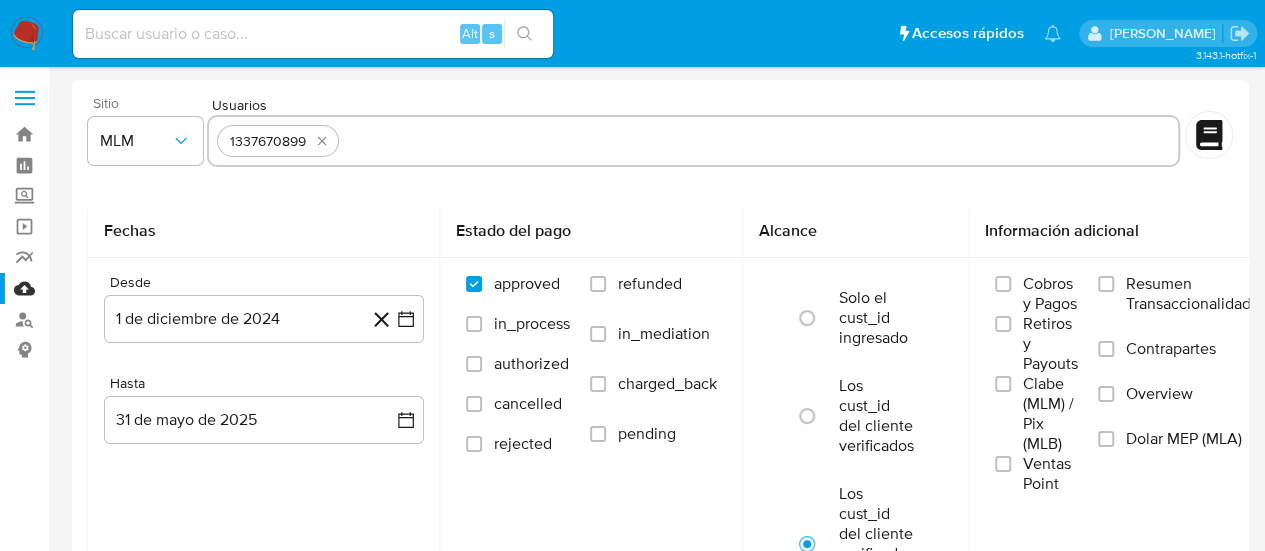 paste on "2441397413" 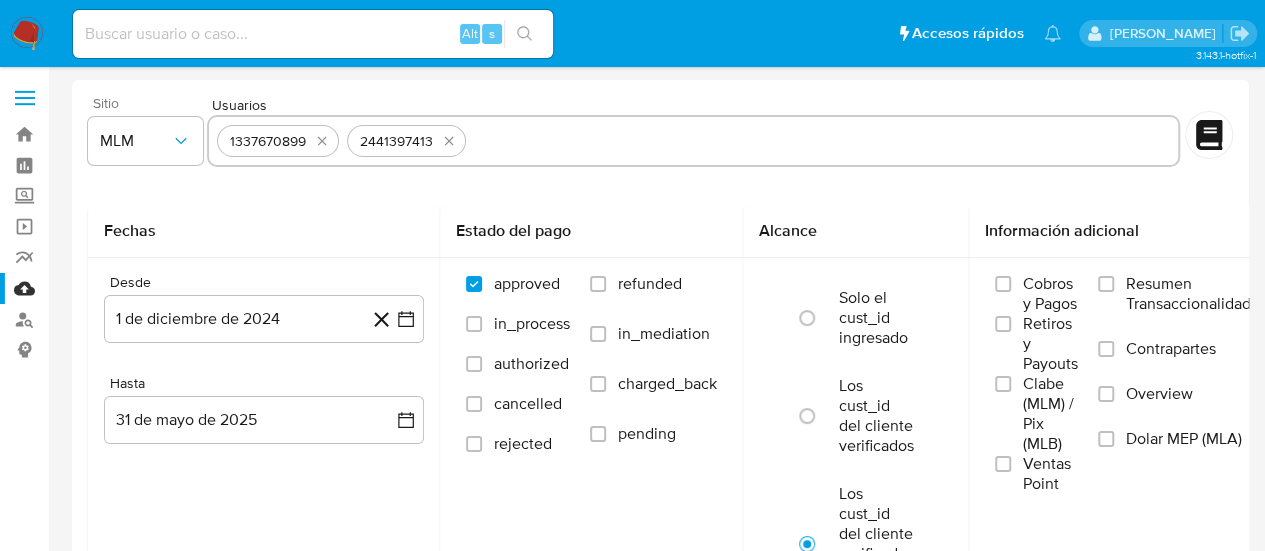 paste on "2278039434" 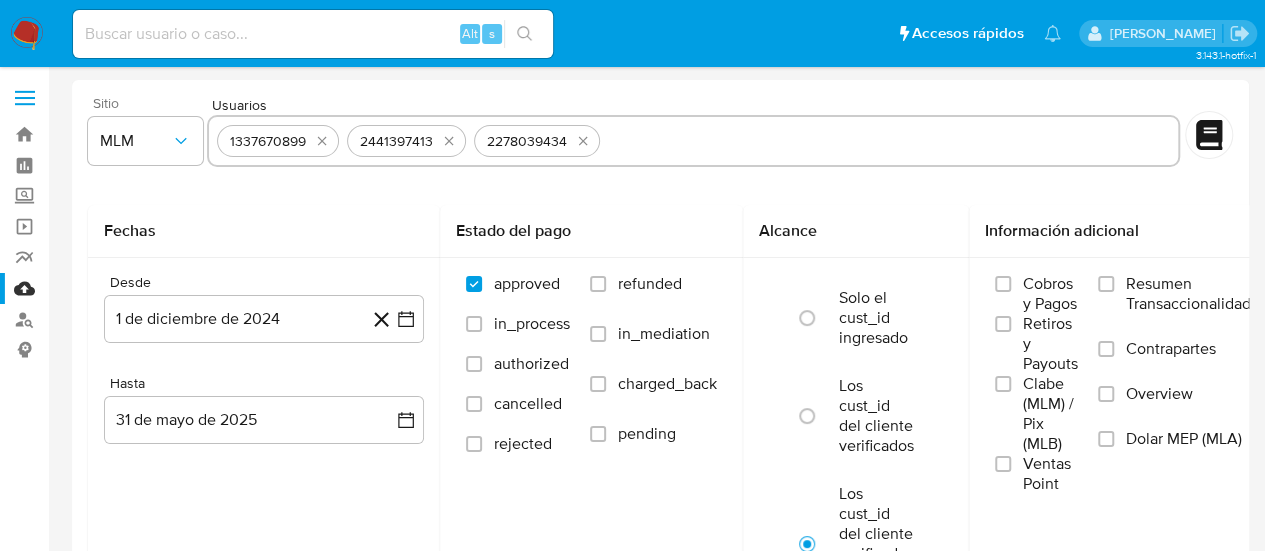 paste on "406335595" 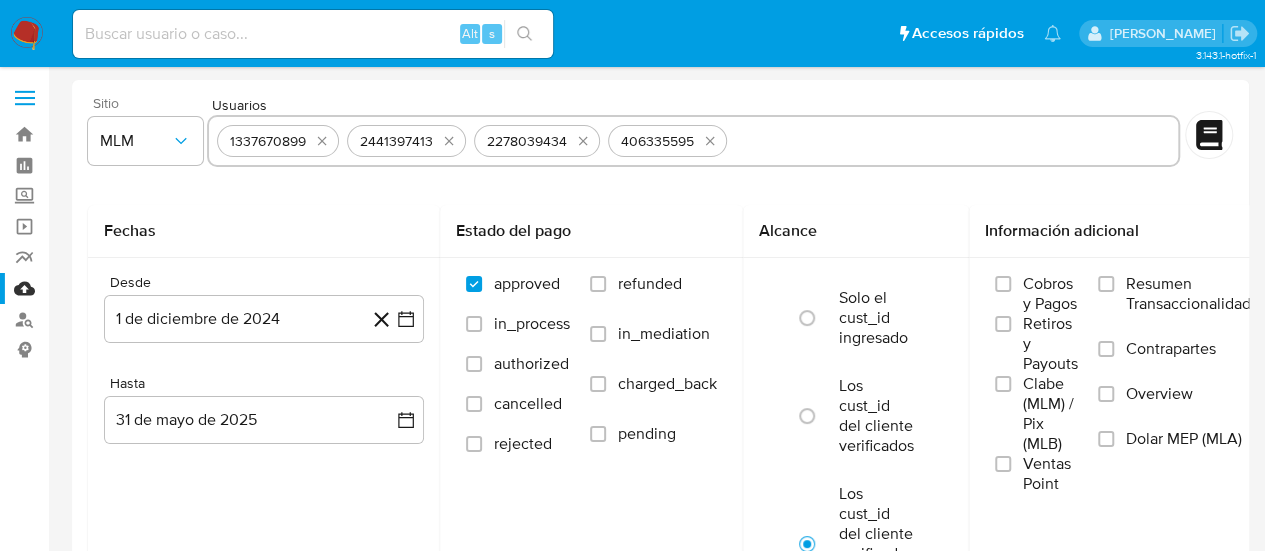 paste on "1626448794" 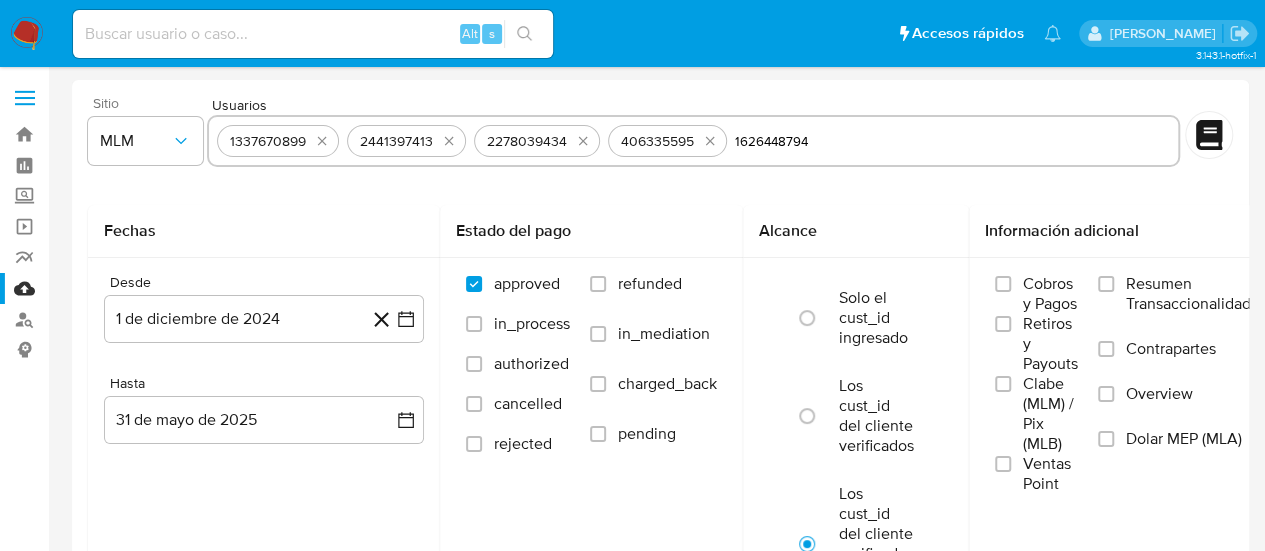type 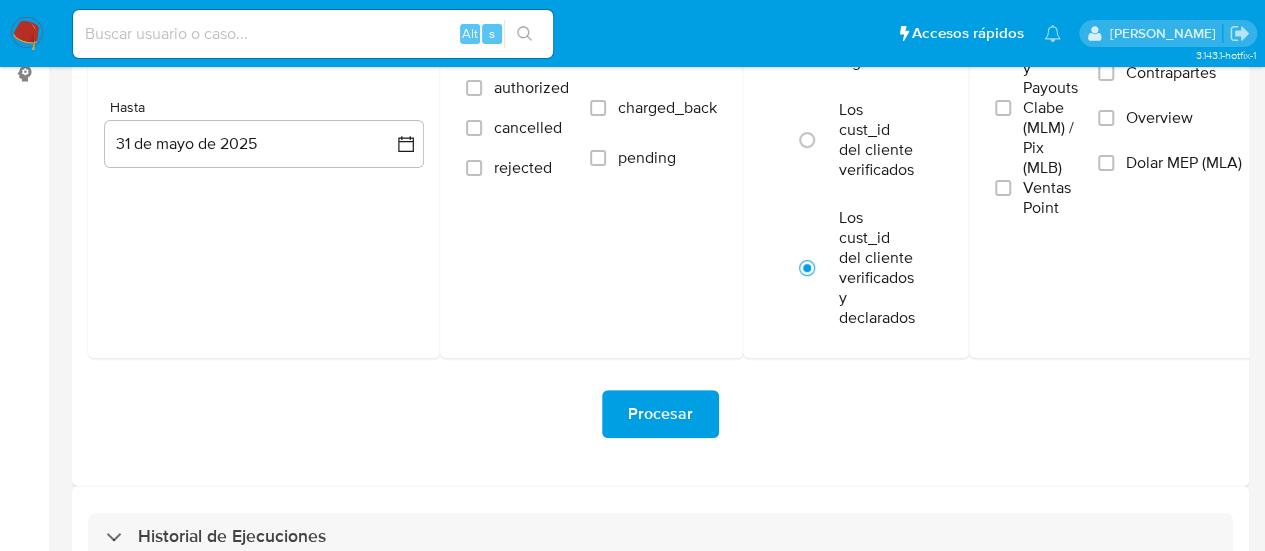 scroll, scrollTop: 325, scrollLeft: 0, axis: vertical 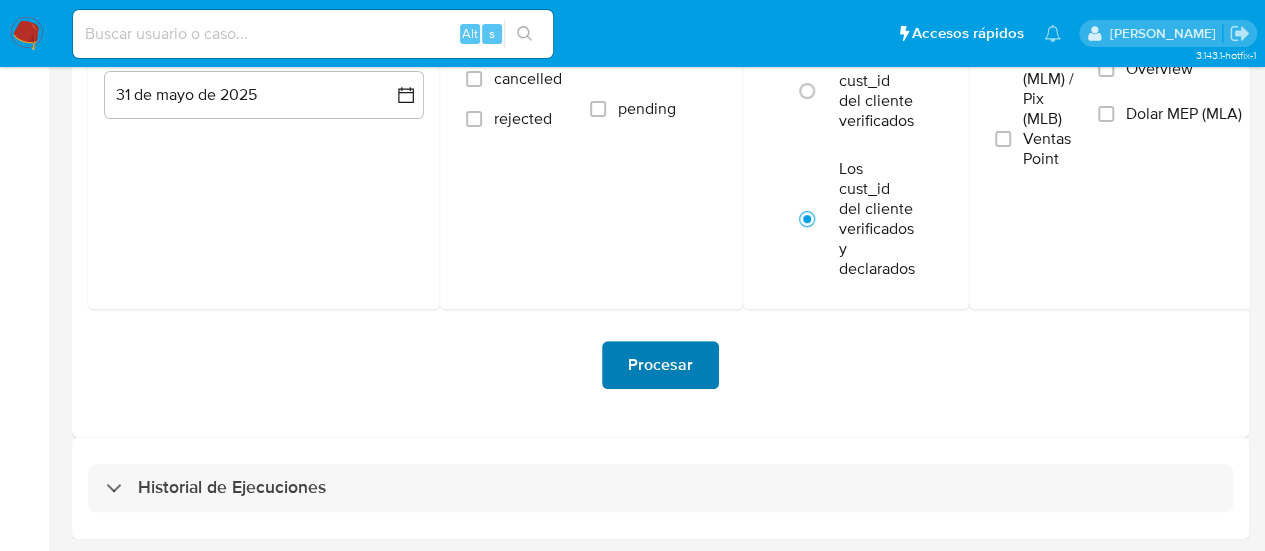 click on "Procesar" at bounding box center [660, 365] 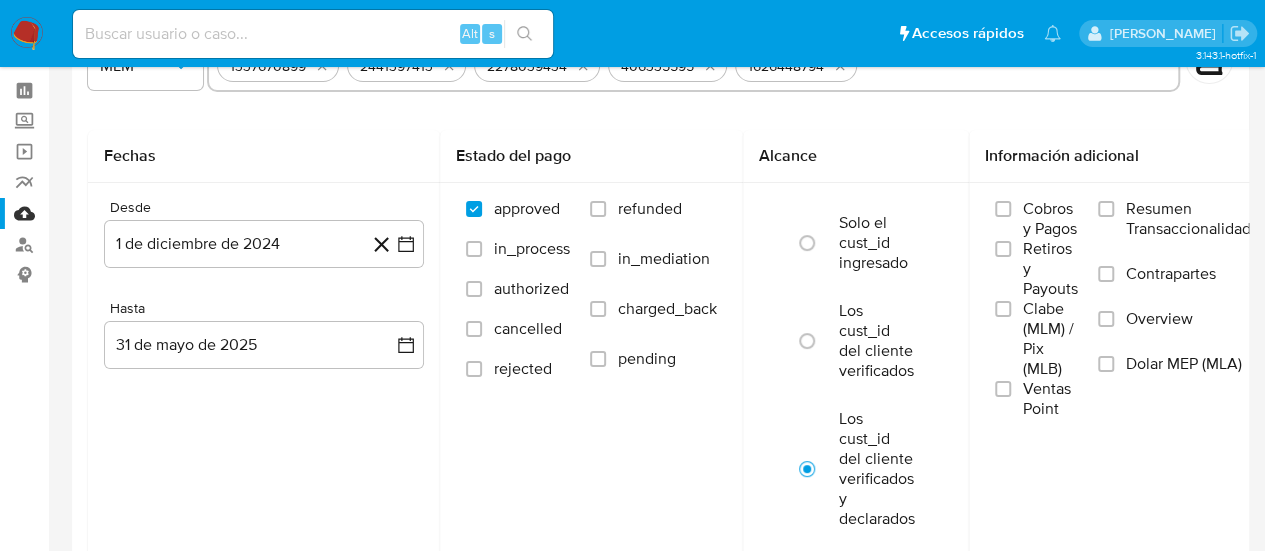 scroll, scrollTop: 0, scrollLeft: 0, axis: both 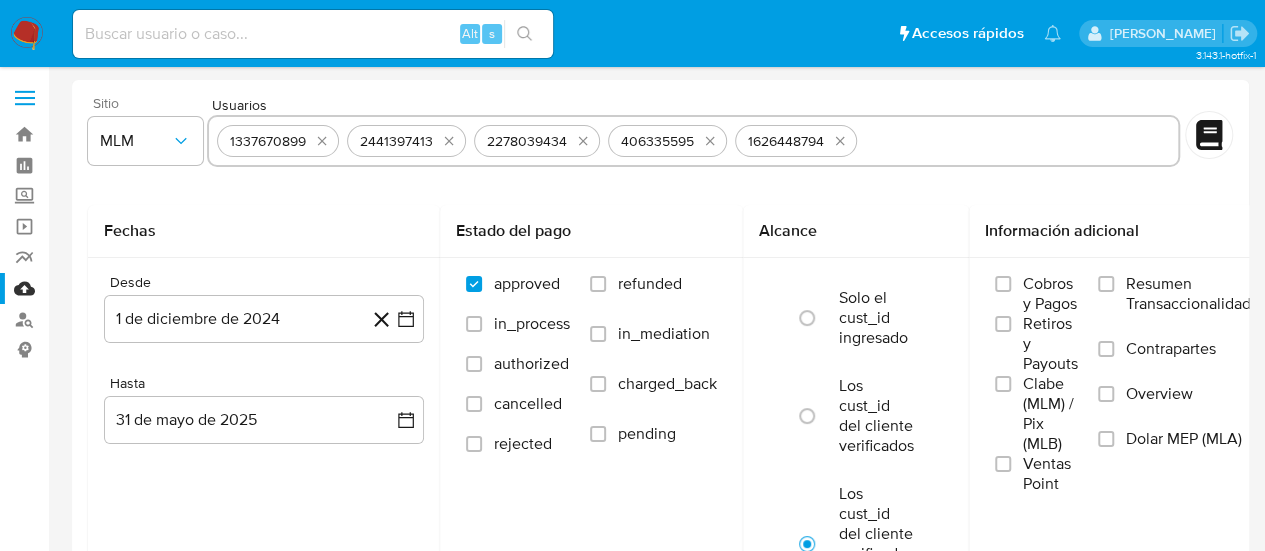 click on "Sitio MLM Usuarios 1337670899 2441397413  2278039434  406335595  1626448794  Fechas Desde 1 de diciembre de 2024 1-12-2024 Hasta 31 de mayo de 2025 31-05-2025 Estado del pago approved in_process authorized cancelled rejected refunded in_mediation charged_back pending Alcance Solo el cust_id ingresado Los cust_id del cliente verificados Los cust_id del cliente verificados y declarados Información adicional Cobros y Pagos Retiros y Payouts Clabe (MLM) / Pix (MLB) Ventas Point Resumen Transaccionalidad Contrapartes Overview Dolar MEP (MLA) Procesar Proceso iniciado Se ha iniciado la generación del reporte de Mulan. En unos minutos, te enviaremos el reporte a tu correo electrónico. En caso de que se produzca algún error durante la ejecución, te avisaremos también por ese medio:    rogelio.meanachavez@mercadolibre.com.mx ." at bounding box center (660, 487) 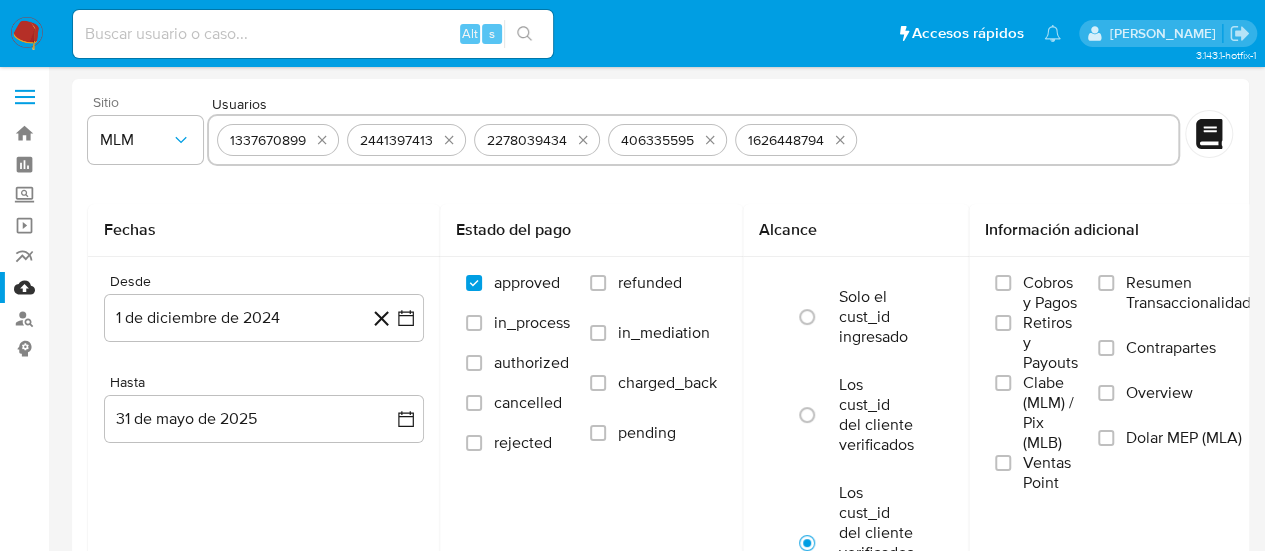 click on "Sitio MLM Usuarios 1337670899 2441397413  2278039434  406335595  1626448794  Fechas Desde 1 de diciembre de 2024 1-12-2024 Hasta 31 de mayo de 2025 31-05-2025 Estado del pago approved in_process authorized cancelled rejected refunded in_mediation charged_back pending Alcance Solo el cust_id ingresado Los cust_id del cliente verificados Los cust_id del cliente verificados y declarados Información adicional Cobros y Pagos Retiros y Payouts Clabe (MLM) / Pix (MLB) Ventas Point Resumen Transaccionalidad Contrapartes Overview Dolar MEP (MLA) Procesar Proceso iniciado Se ha iniciado la generación del reporte de Mulan. En unos minutos, te enviaremos el reporte a tu correo electrónico. En caso de que se produzca algún error durante la ejecución, te avisaremos también por ese medio:    rogelio.meanachavez@mercadolibre.com.mx ." at bounding box center (660, 486) 